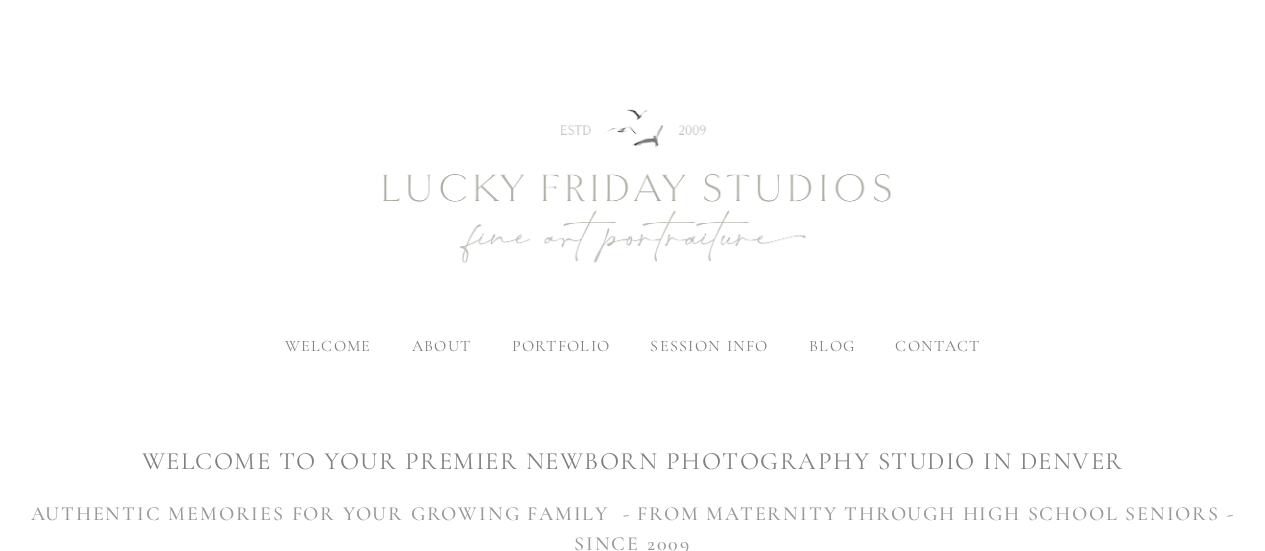 scroll, scrollTop: 0, scrollLeft: 0, axis: both 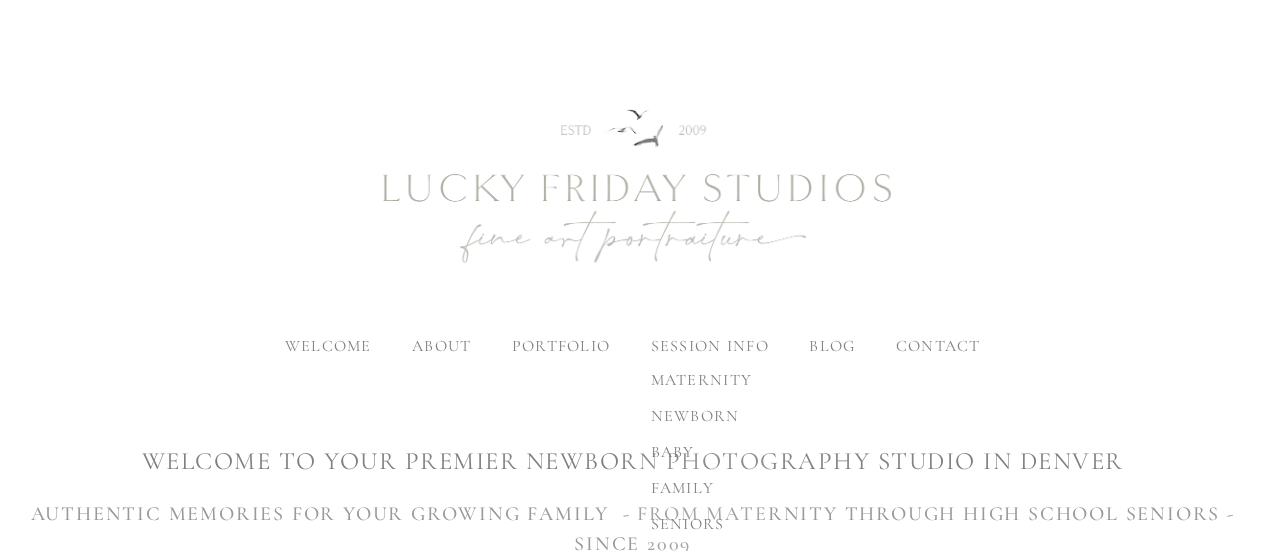 click on "baby" at bounding box center [672, 452] 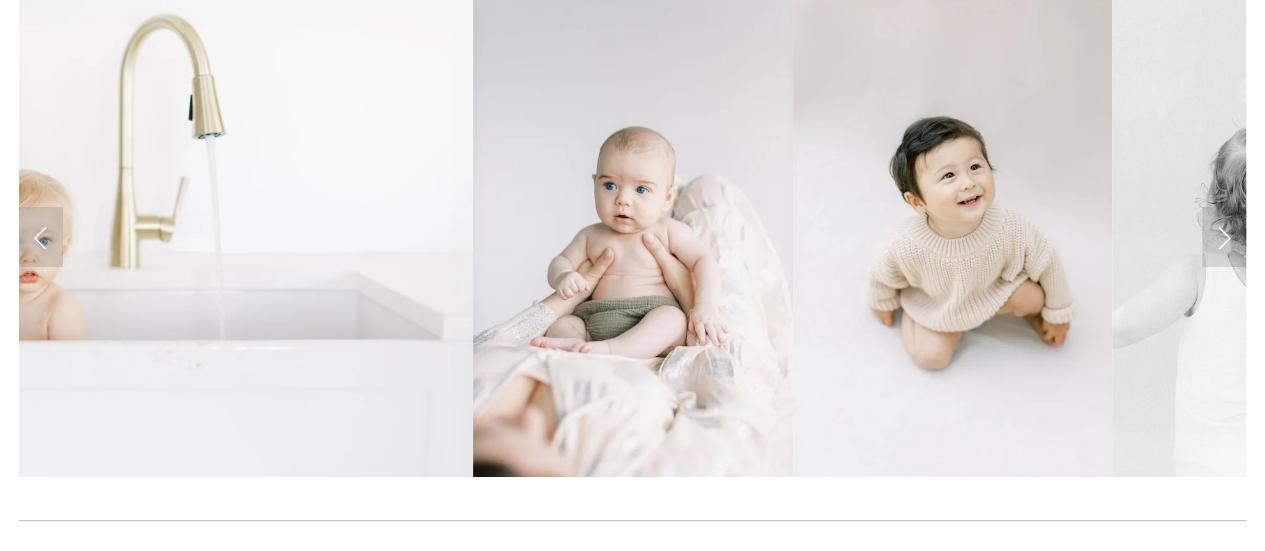 scroll, scrollTop: 700, scrollLeft: 0, axis: vertical 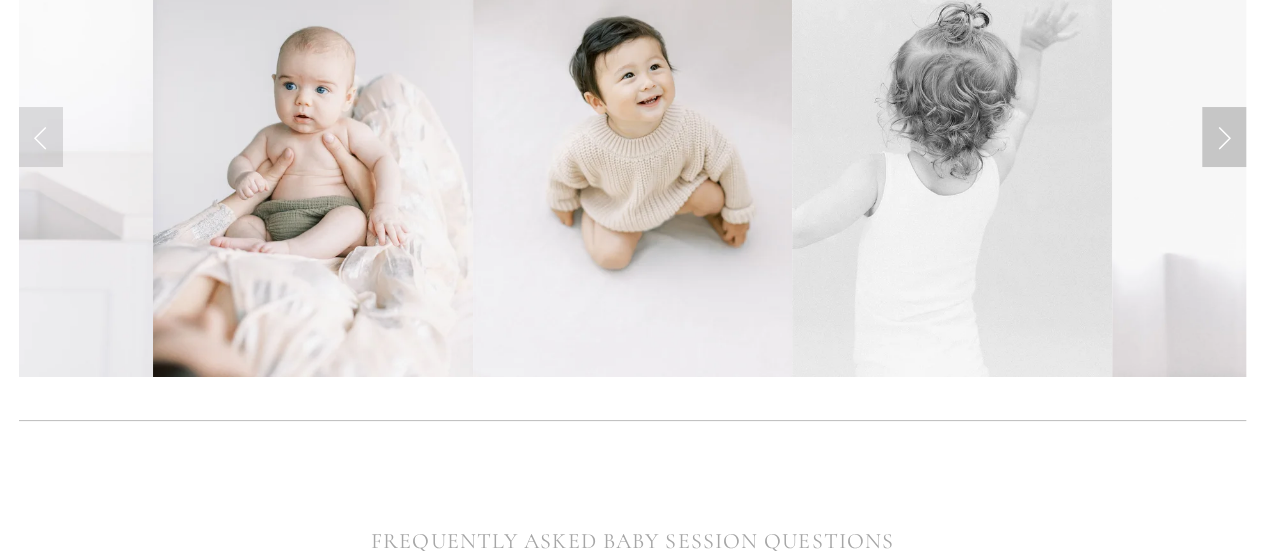 click at bounding box center (1224, 137) 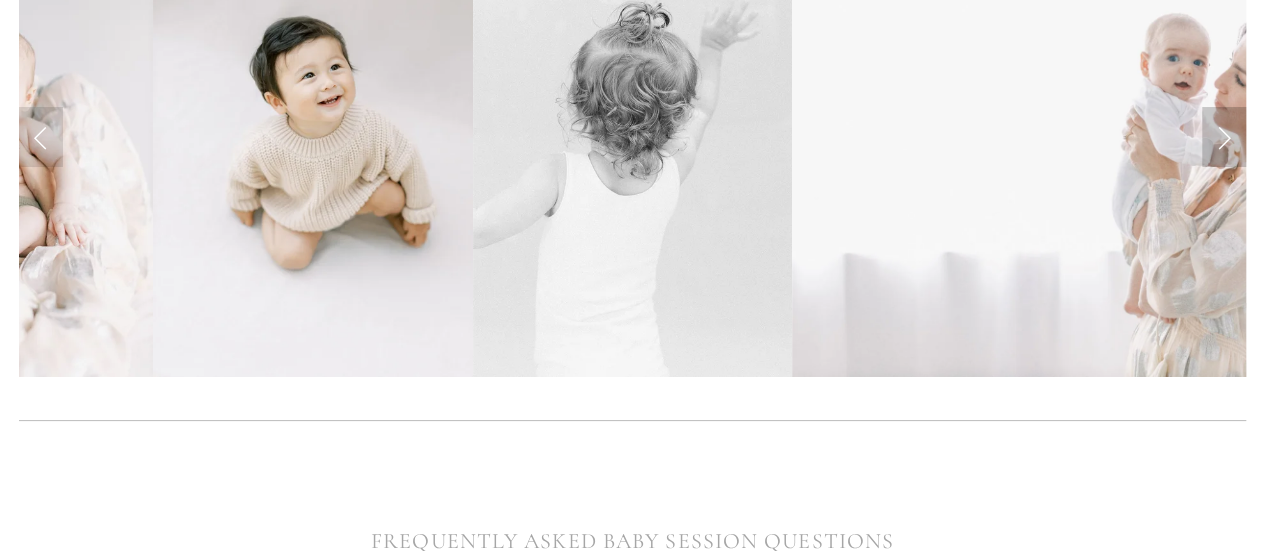 click at bounding box center (1224, 137) 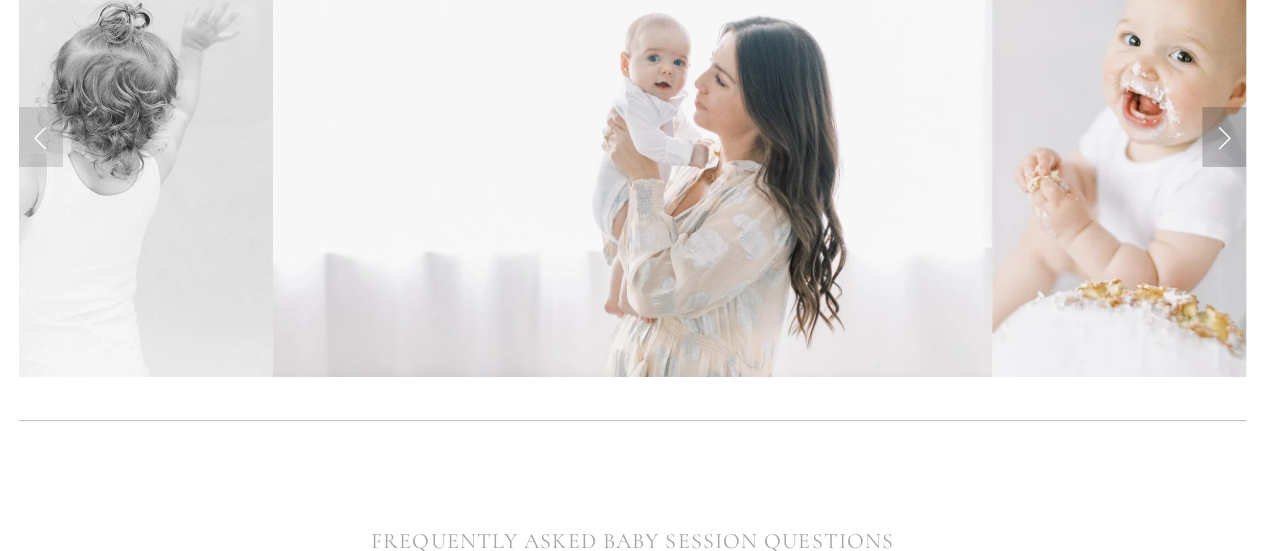 click at bounding box center (1224, 137) 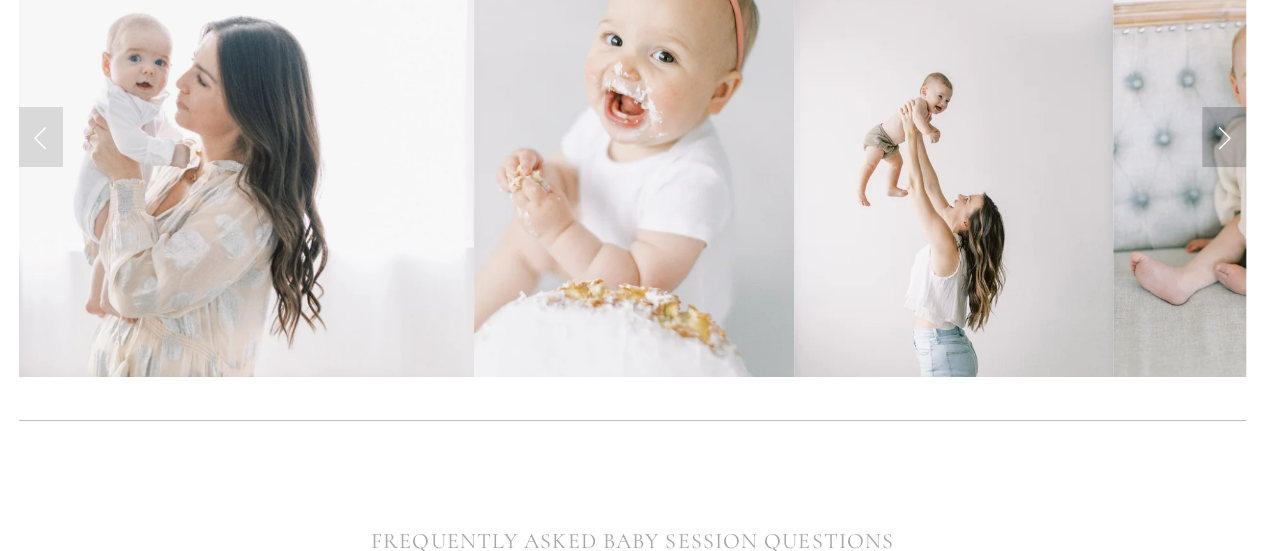 click at bounding box center [1224, 137] 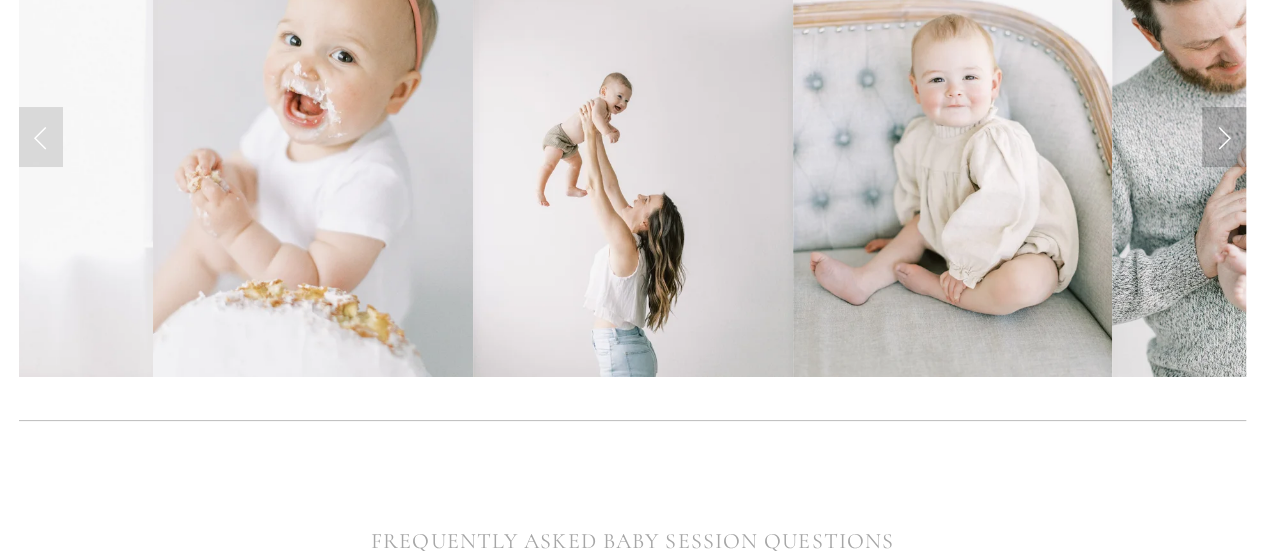 click at bounding box center (1224, 137) 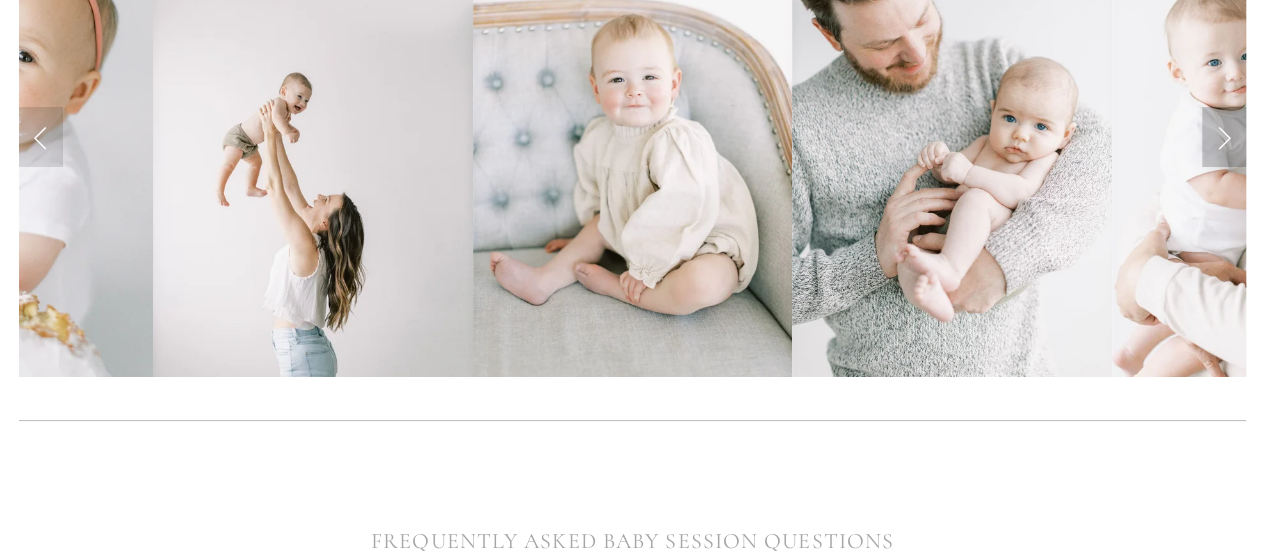 click at bounding box center [1224, 137] 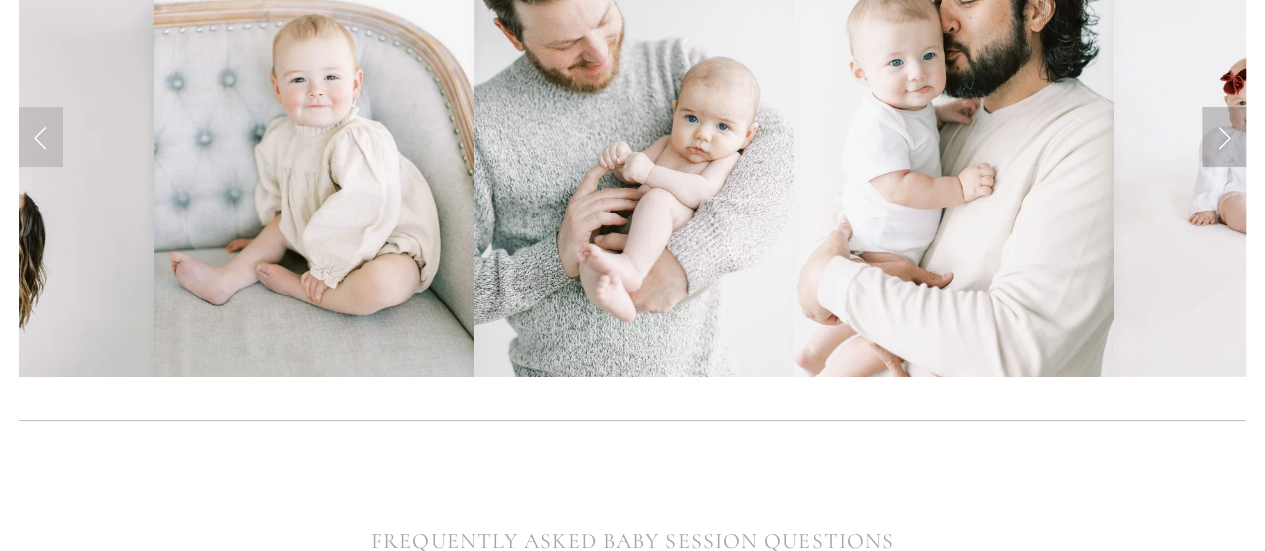 click at bounding box center [1224, 137] 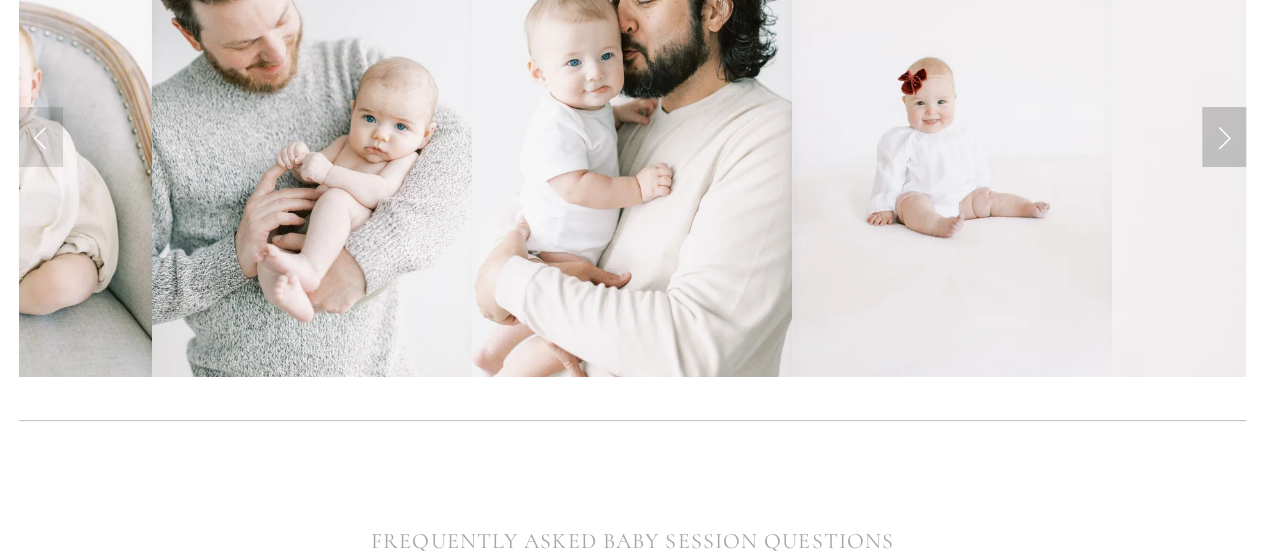click at bounding box center (1224, 137) 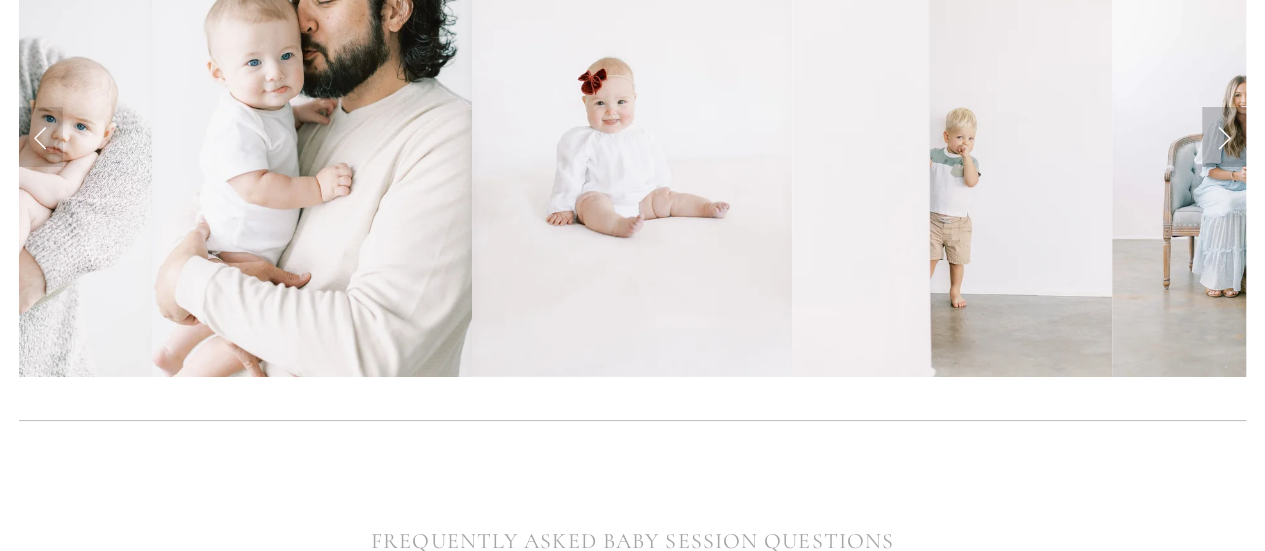 click at bounding box center (1224, 137) 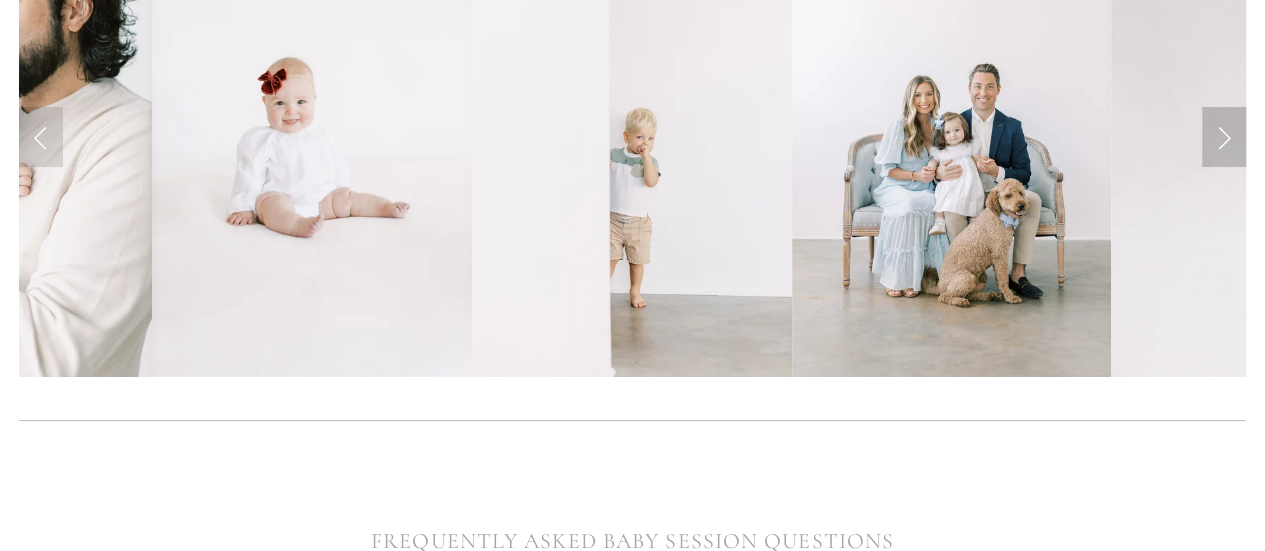 click at bounding box center [1224, 137] 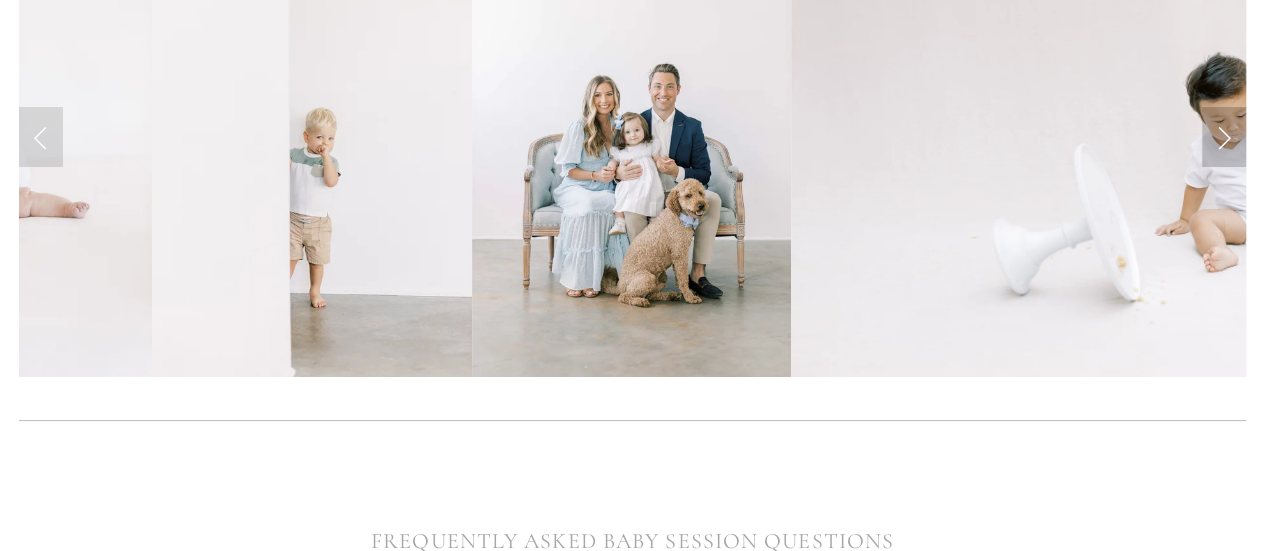 click at bounding box center (1224, 137) 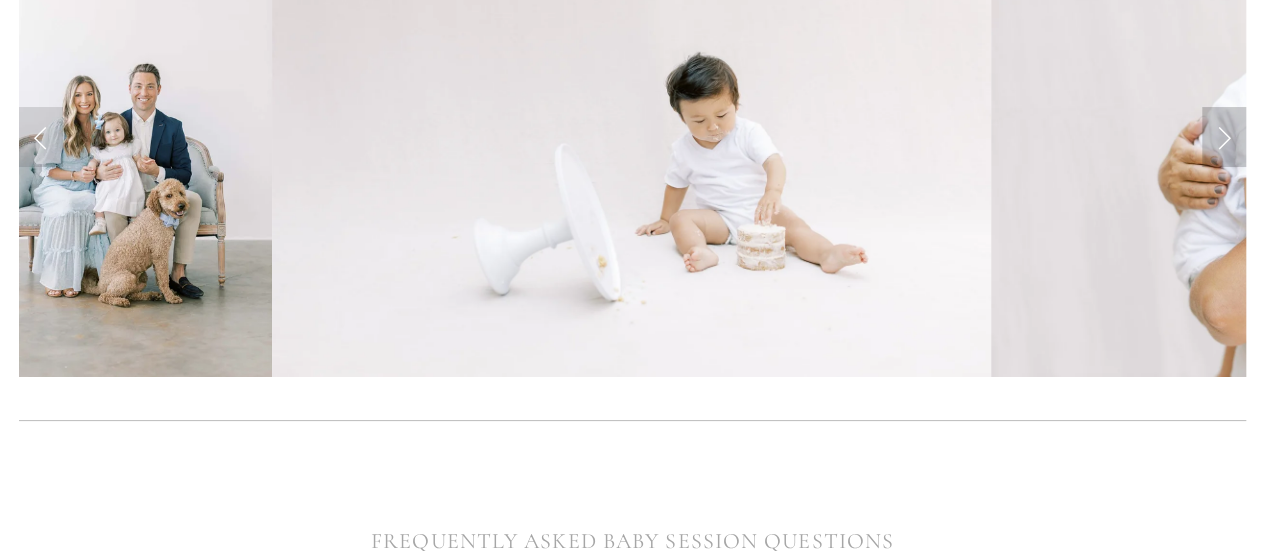 click at bounding box center (1224, 137) 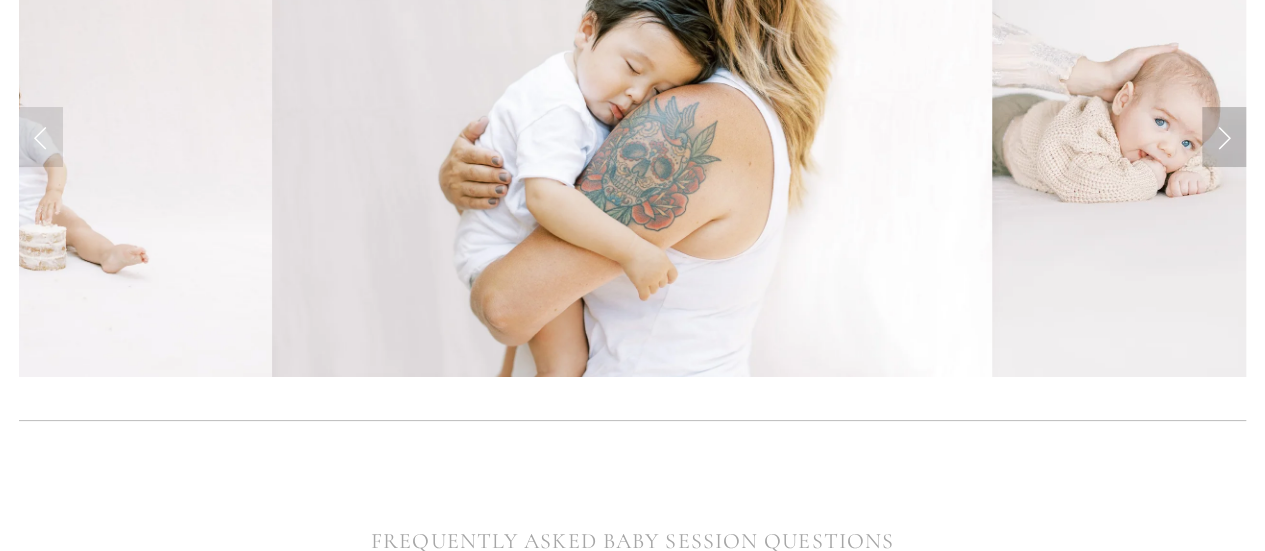 click at bounding box center [1224, 137] 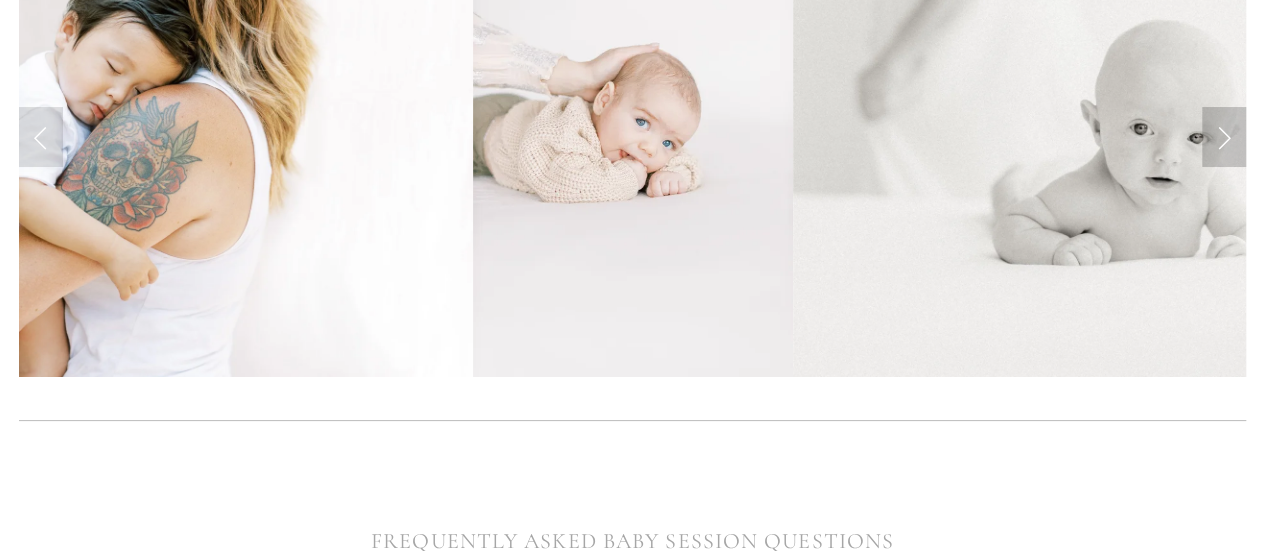 click at bounding box center [1224, 137] 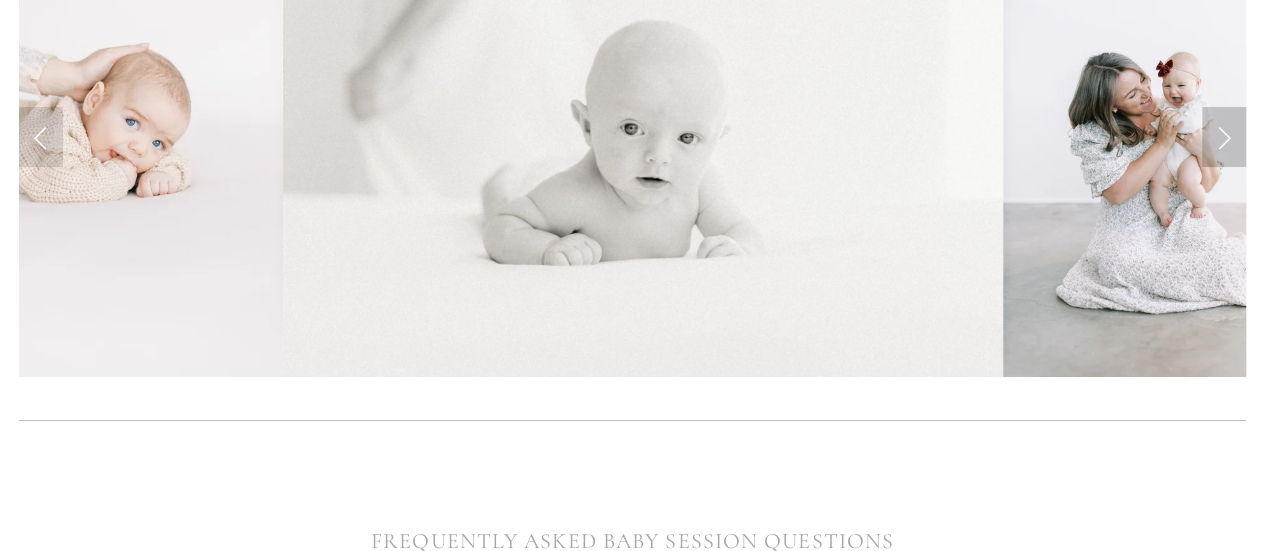 click at bounding box center (1224, 137) 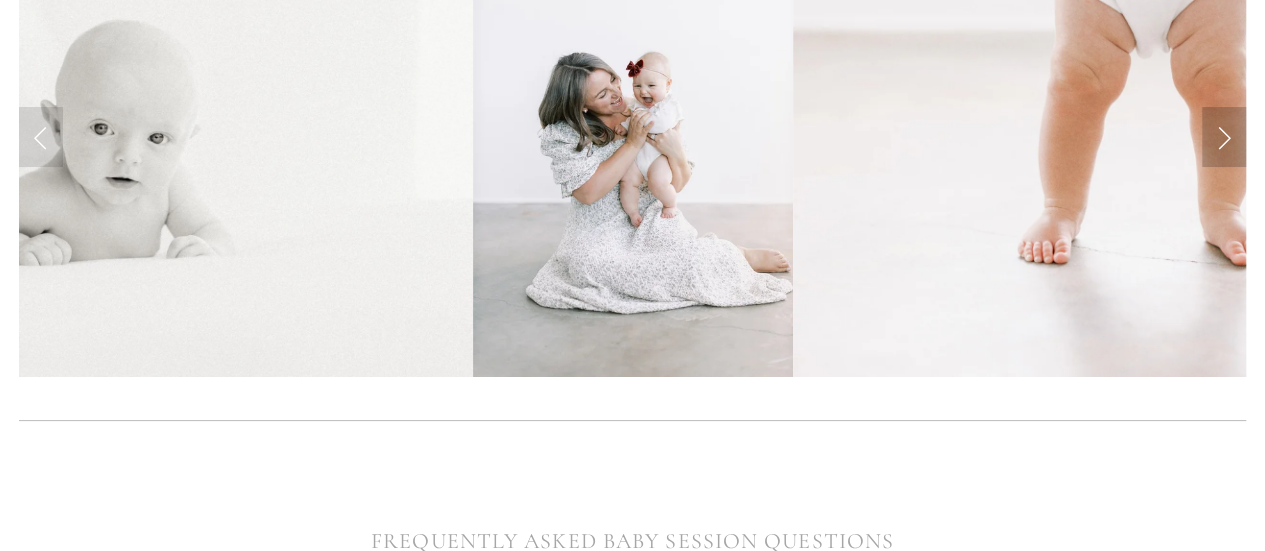 click at bounding box center [1224, 137] 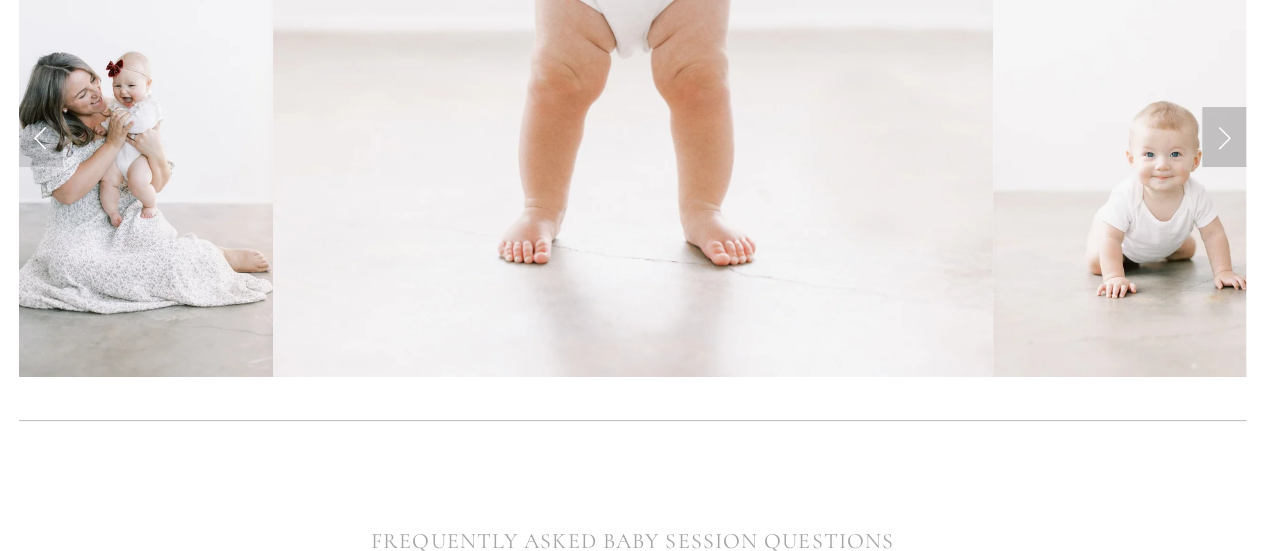 click at bounding box center [1224, 137] 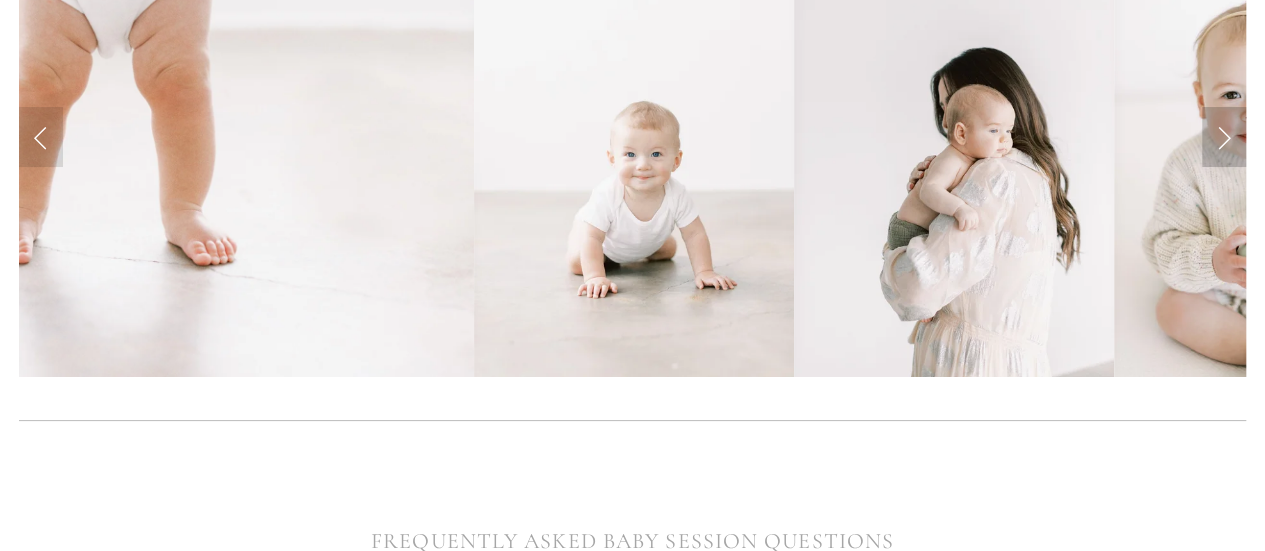 click at bounding box center (1224, 137) 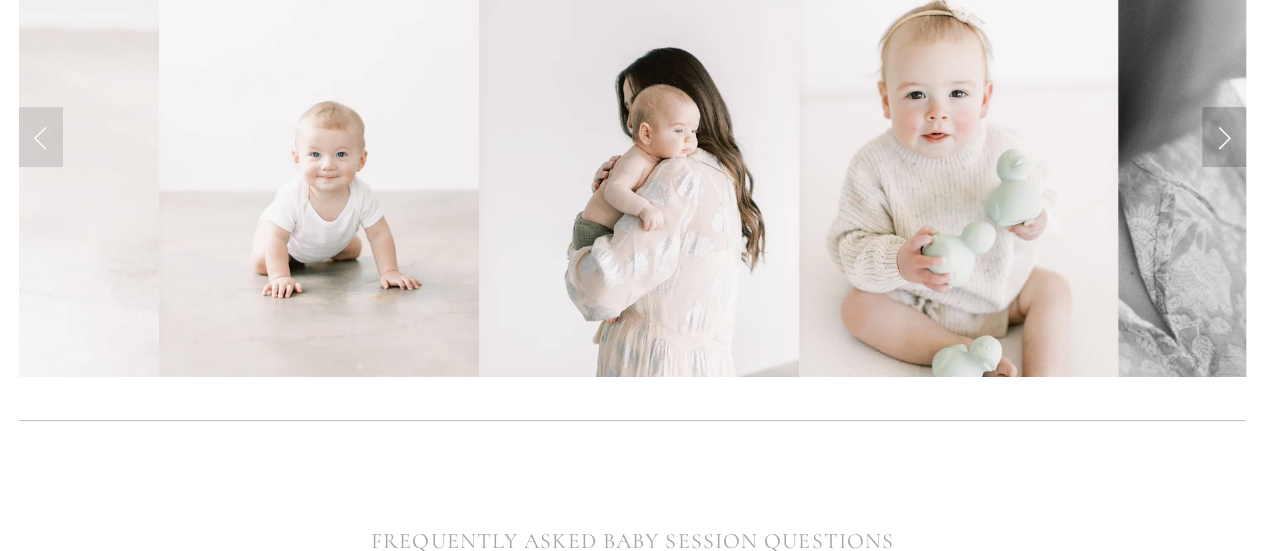 click at bounding box center [1224, 137] 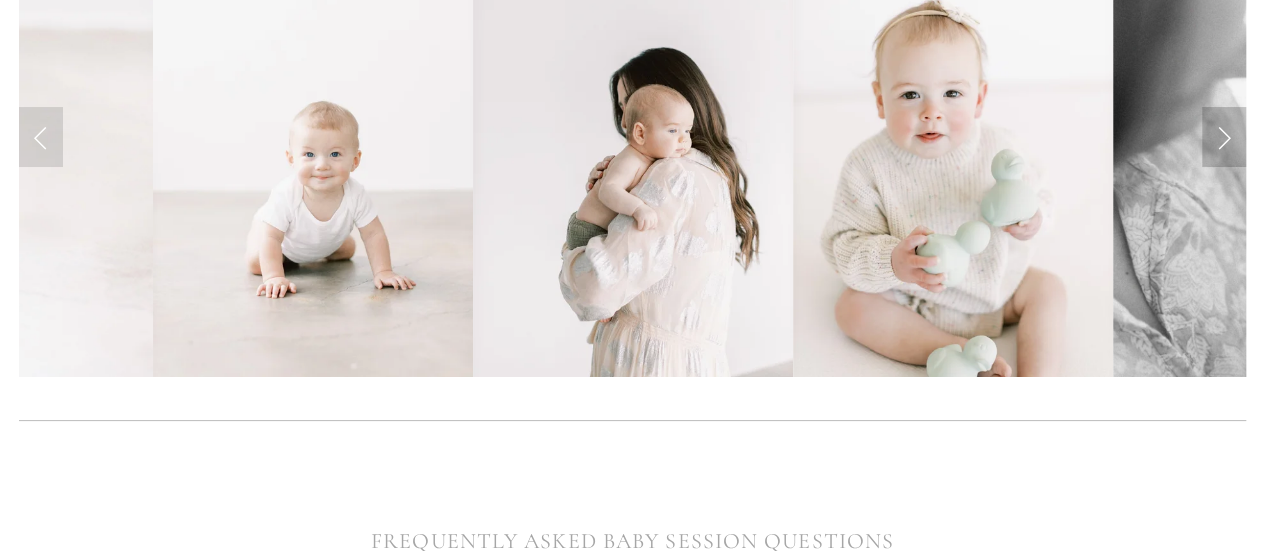 click at bounding box center [1224, 137] 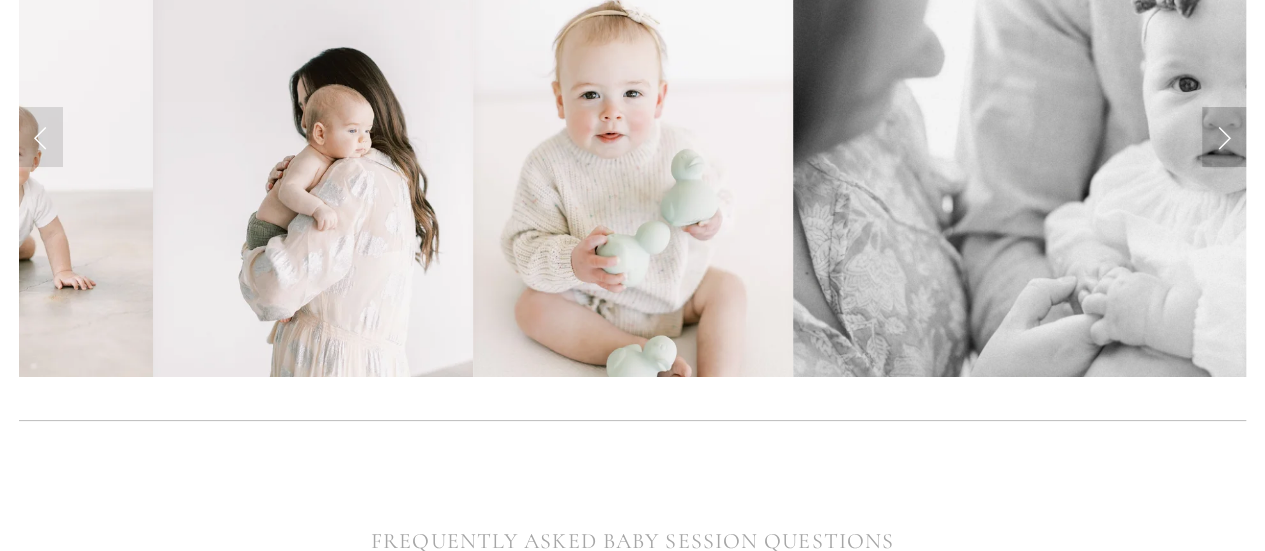 click at bounding box center (1224, 137) 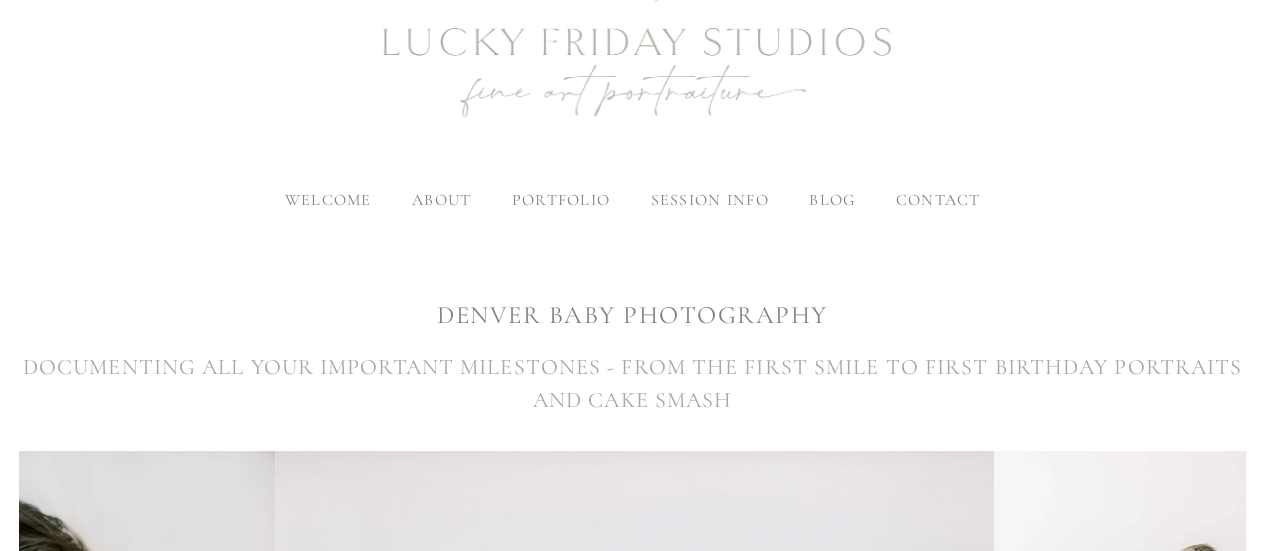 scroll, scrollTop: 88, scrollLeft: 0, axis: vertical 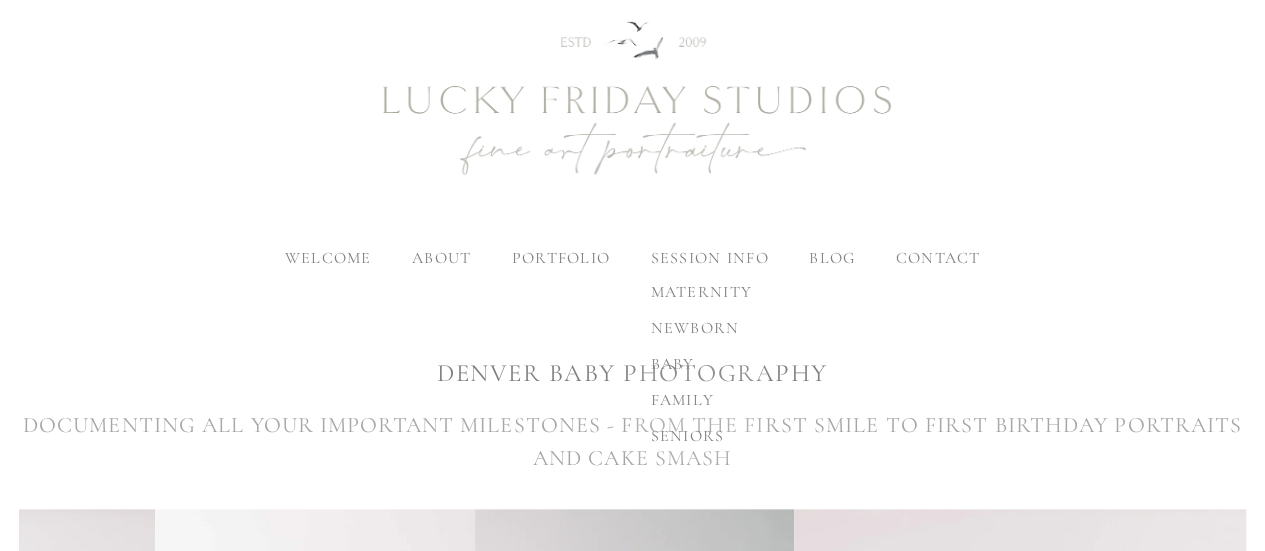 click on "baby" at bounding box center [672, 364] 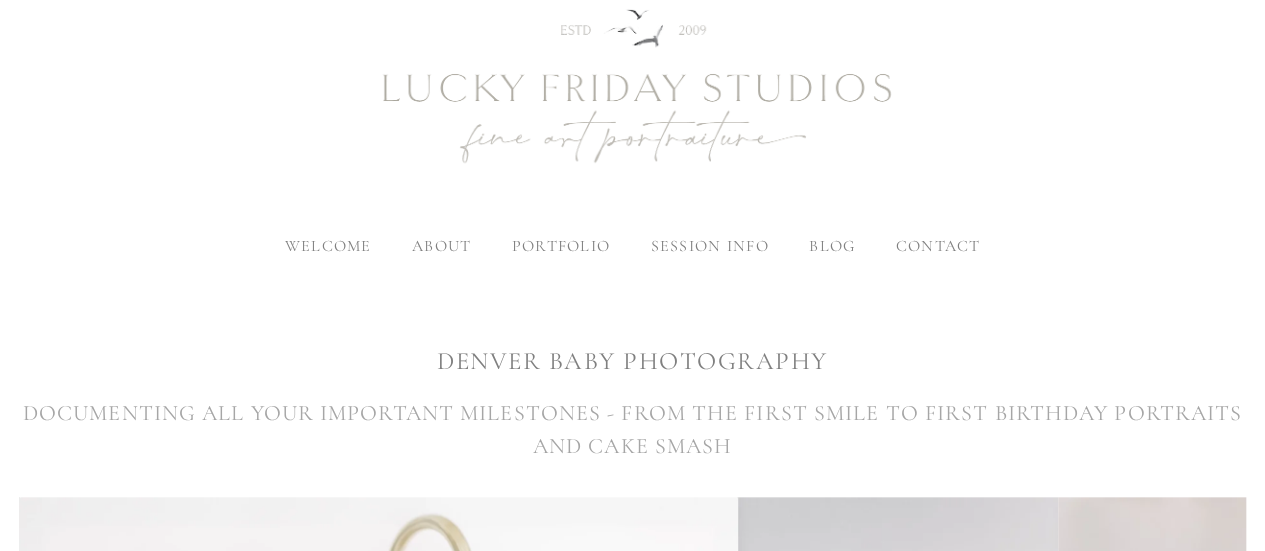 scroll, scrollTop: 0, scrollLeft: 0, axis: both 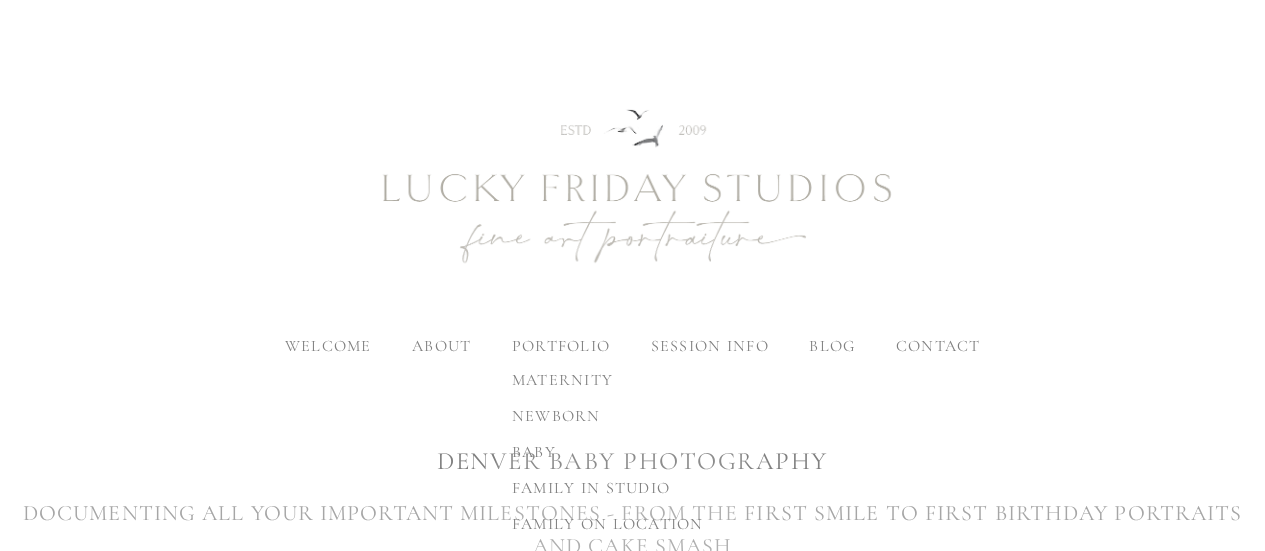 click on "baby" at bounding box center [534, 452] 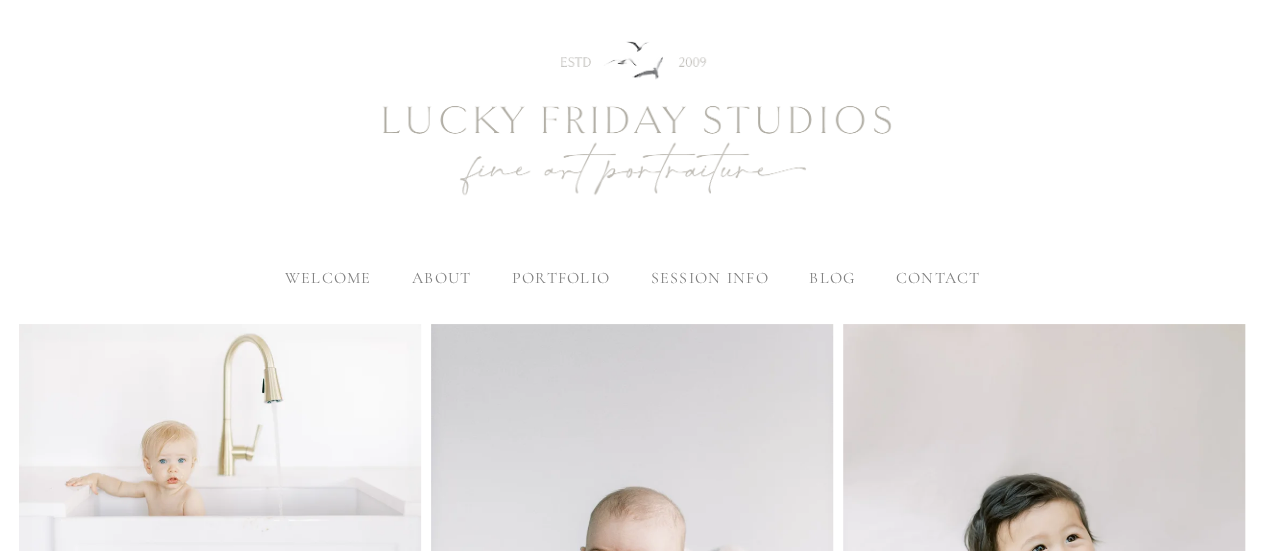 scroll, scrollTop: 100, scrollLeft: 0, axis: vertical 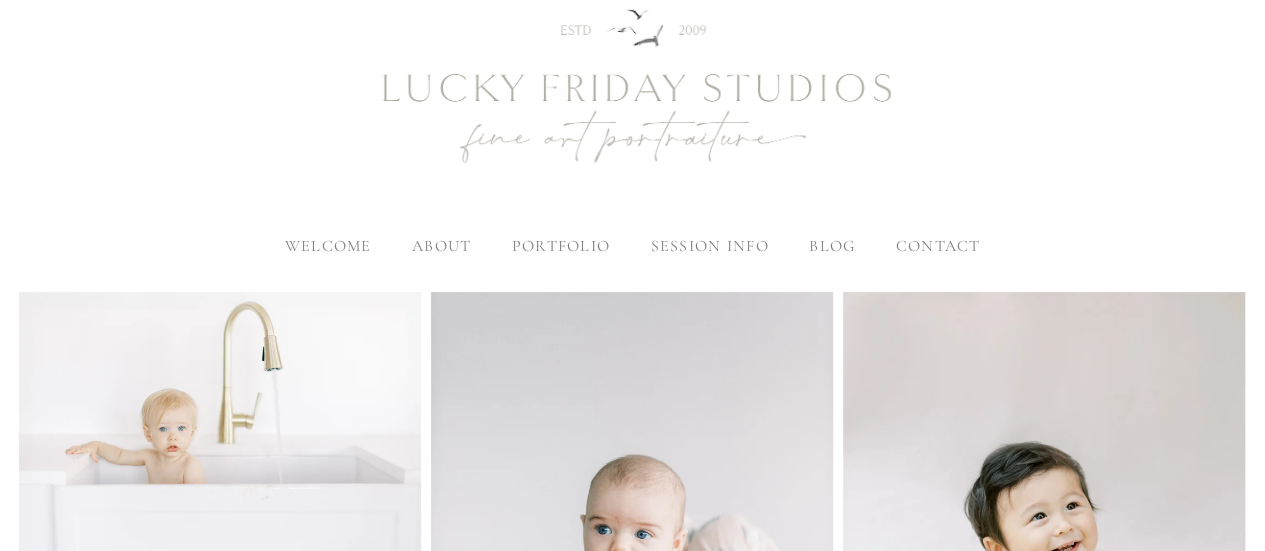 click on "welcome" at bounding box center (328, 246) 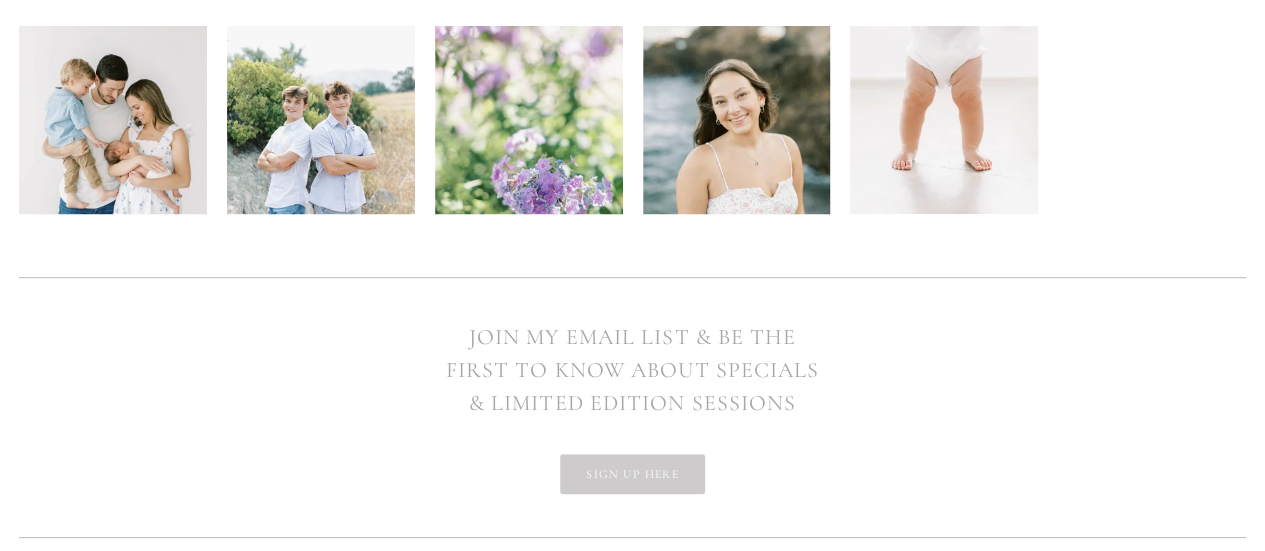 scroll, scrollTop: 8100, scrollLeft: 0, axis: vertical 